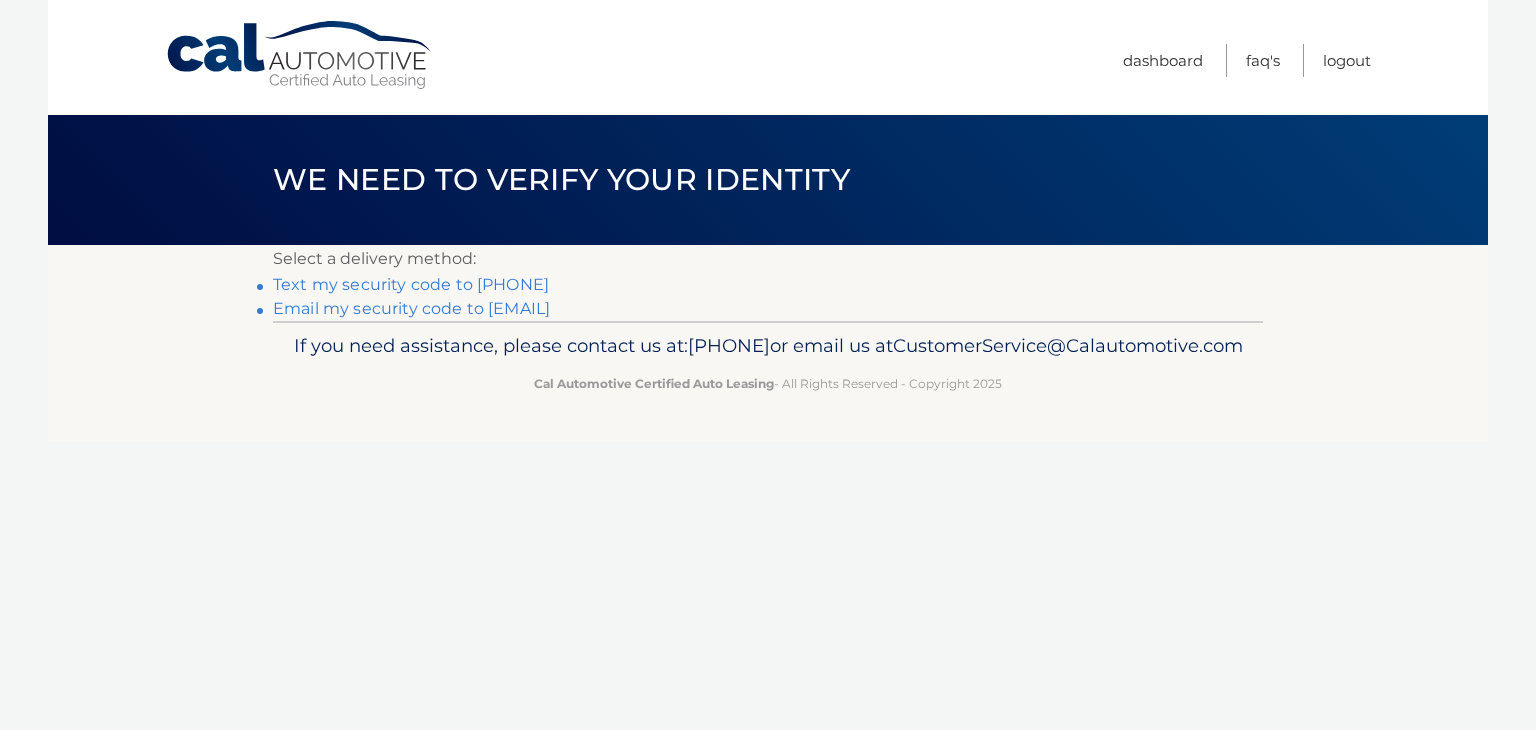 scroll, scrollTop: 0, scrollLeft: 0, axis: both 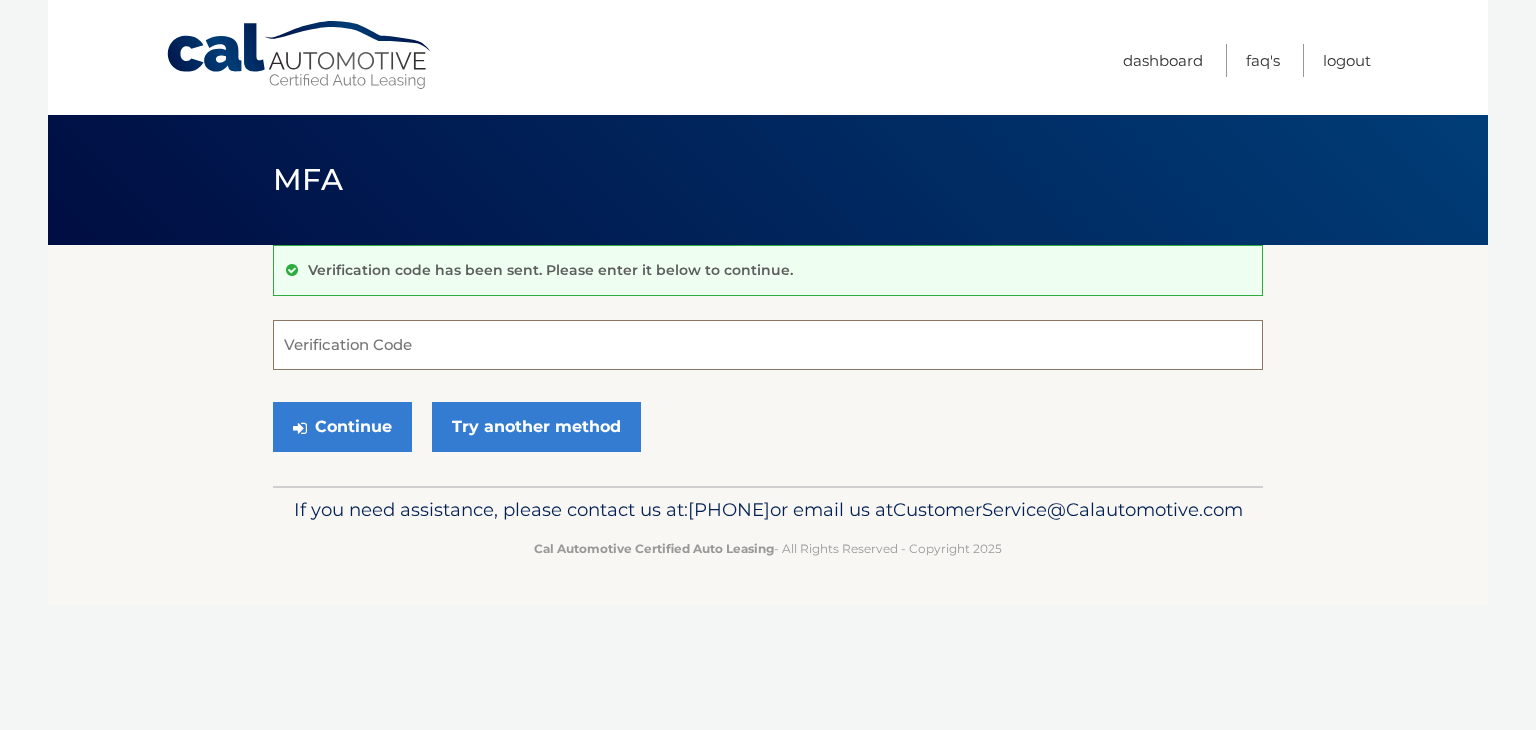 click on "Verification Code" at bounding box center [768, 345] 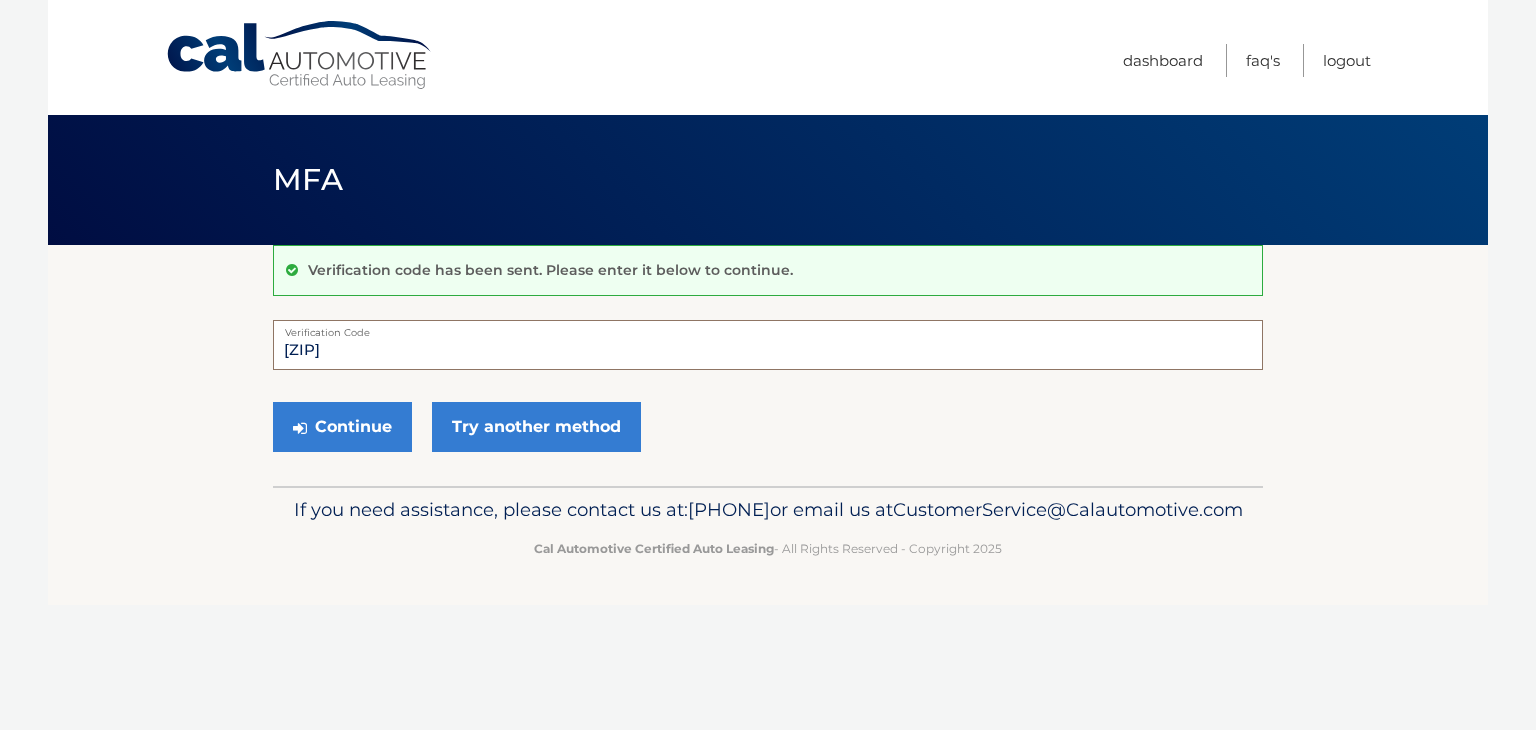 type on "063134" 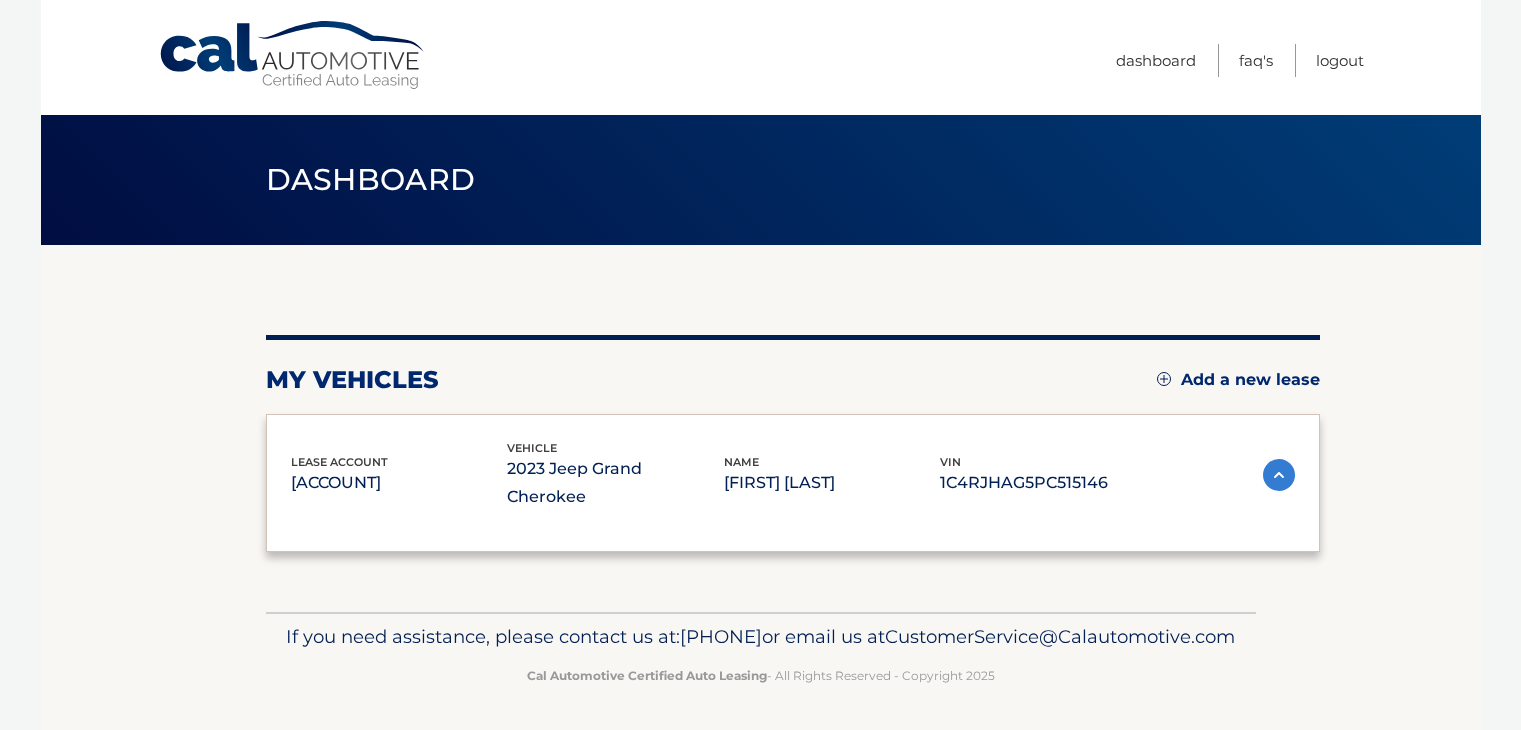 scroll, scrollTop: 0, scrollLeft: 0, axis: both 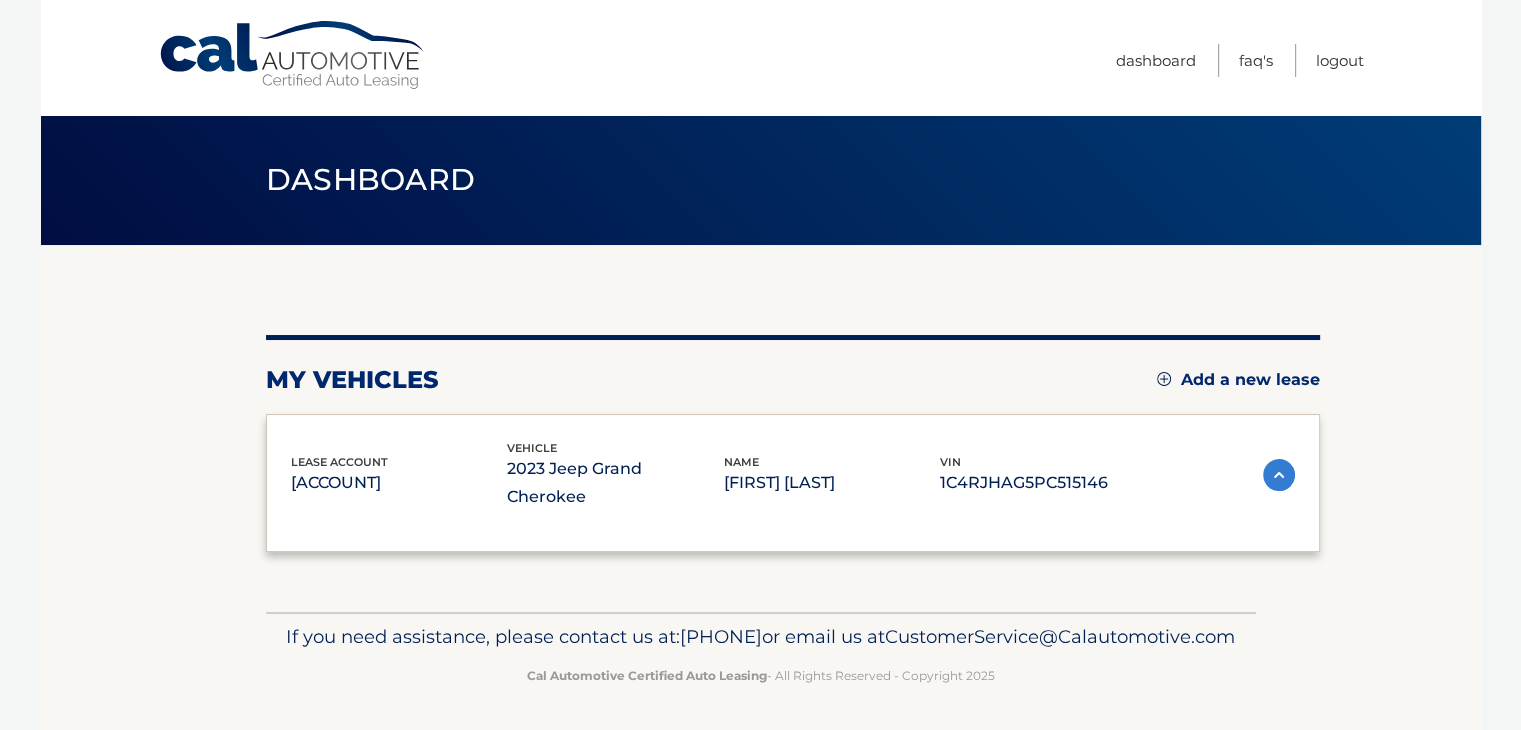 click on "lease account
#44455539705
vehicle
2023 Jeep Grand Cherokee
name
KRYSTEE MANISCALCO
vin
1C4RJHAG5PC515146
Monthly Payment
$481.20
Monthly sales Tax
$30.08
Total Monthly Payment
$511.28
Enrolled For Auto Pay" at bounding box center [793, 483] 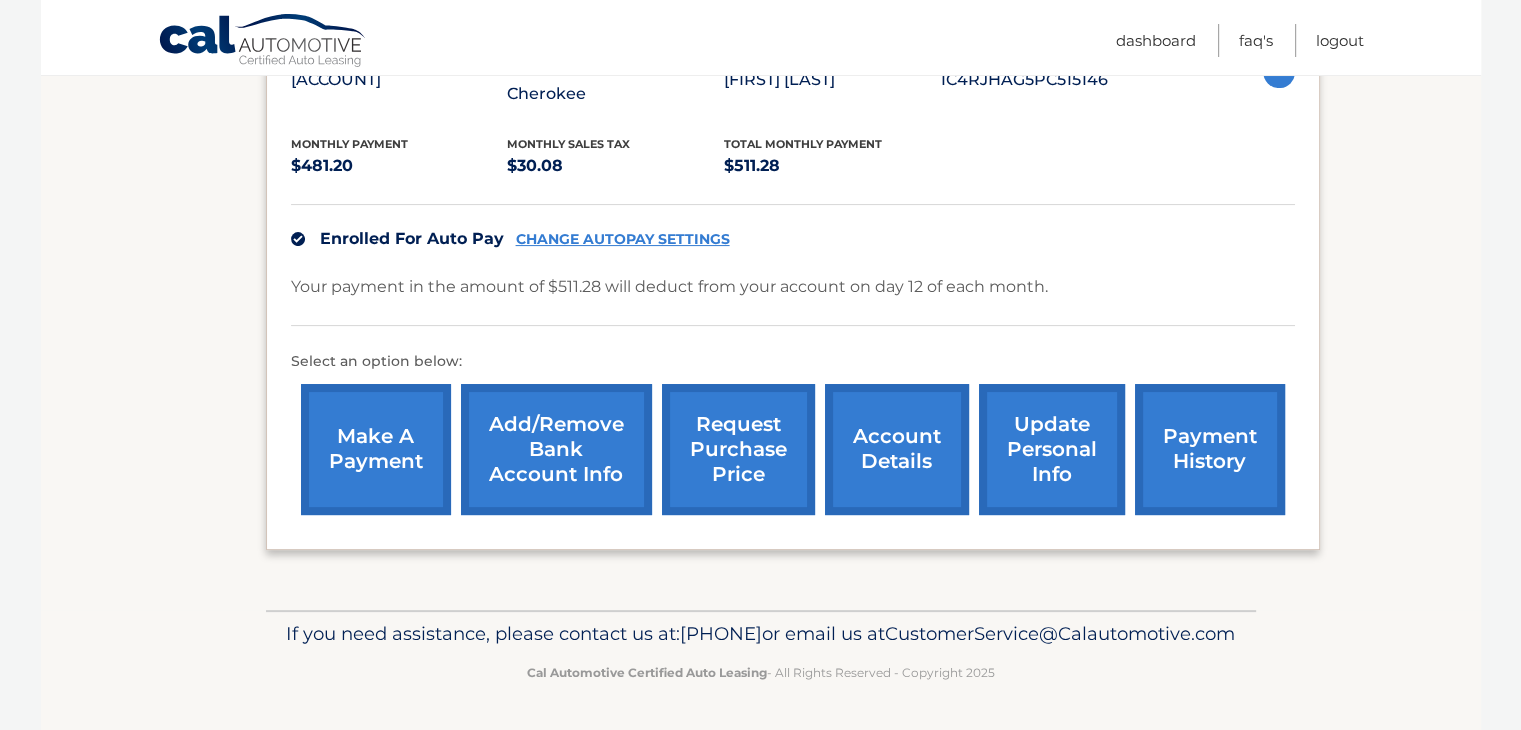 scroll, scrollTop: 432, scrollLeft: 0, axis: vertical 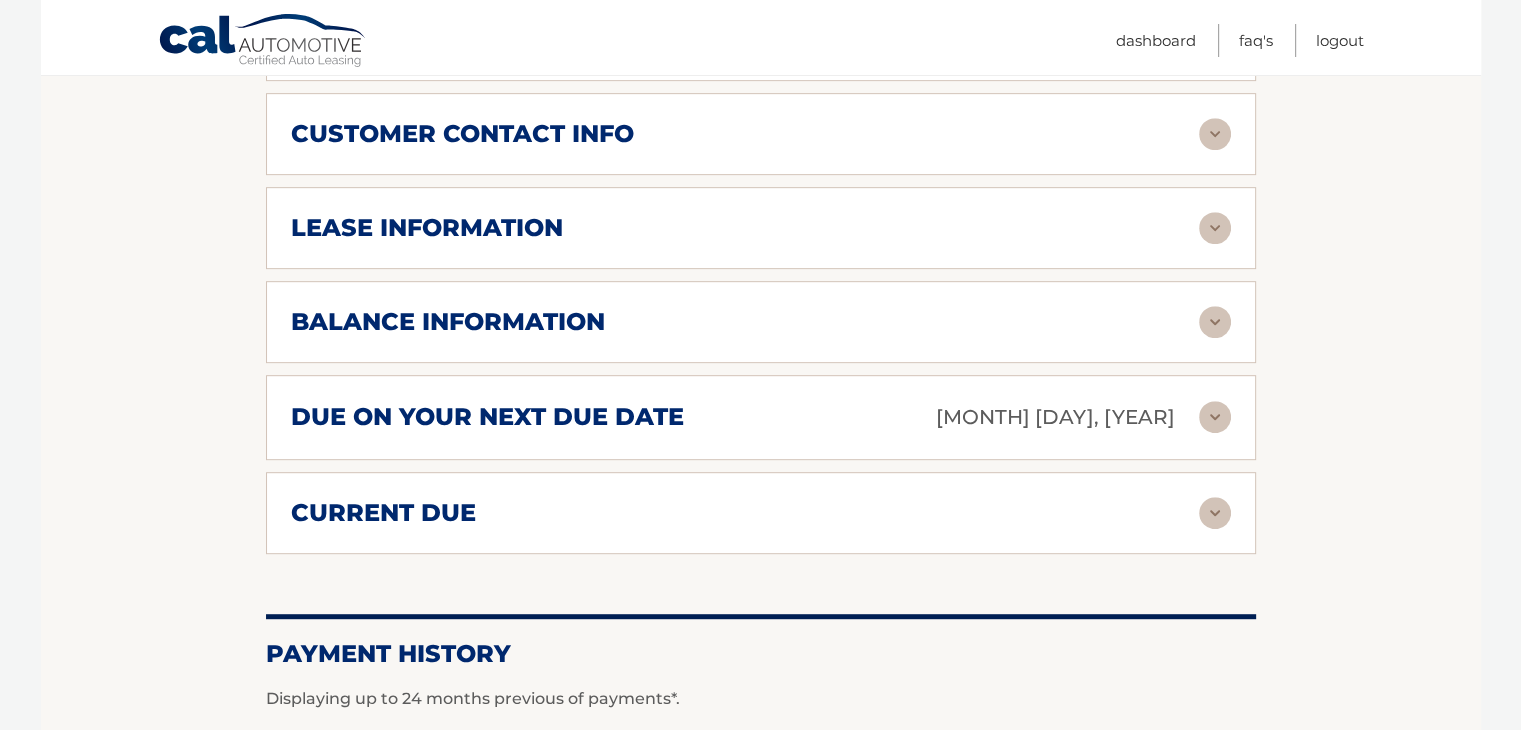 click on "balance information
Payments Received
35
Payments Remaining
4
Next Payment will be due
Aug 12, 2025
Most Recent Payment Was Due
Jul 12, 2025
Last Payment was received
Jul 15, 2025" at bounding box center (761, 322) 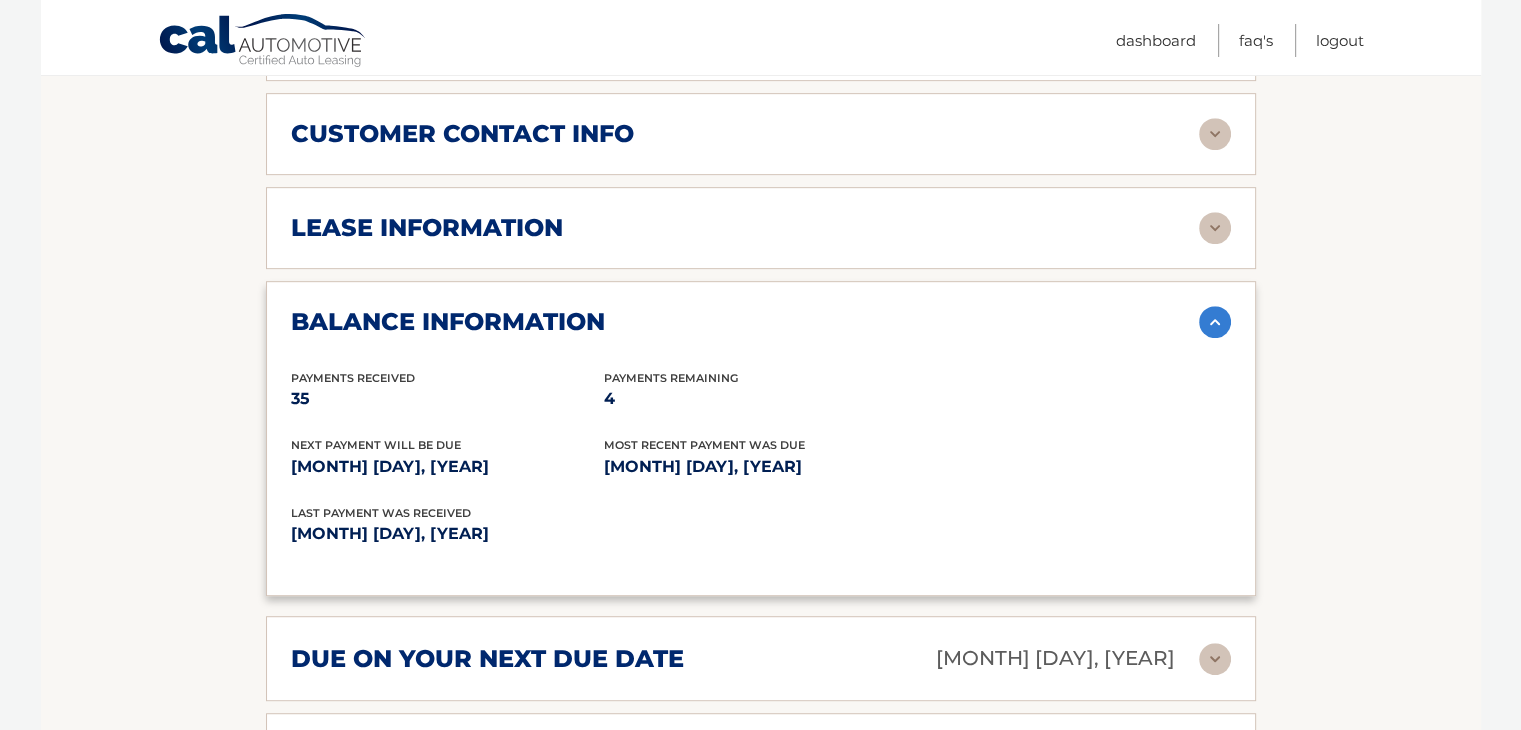 click at bounding box center [1215, 228] 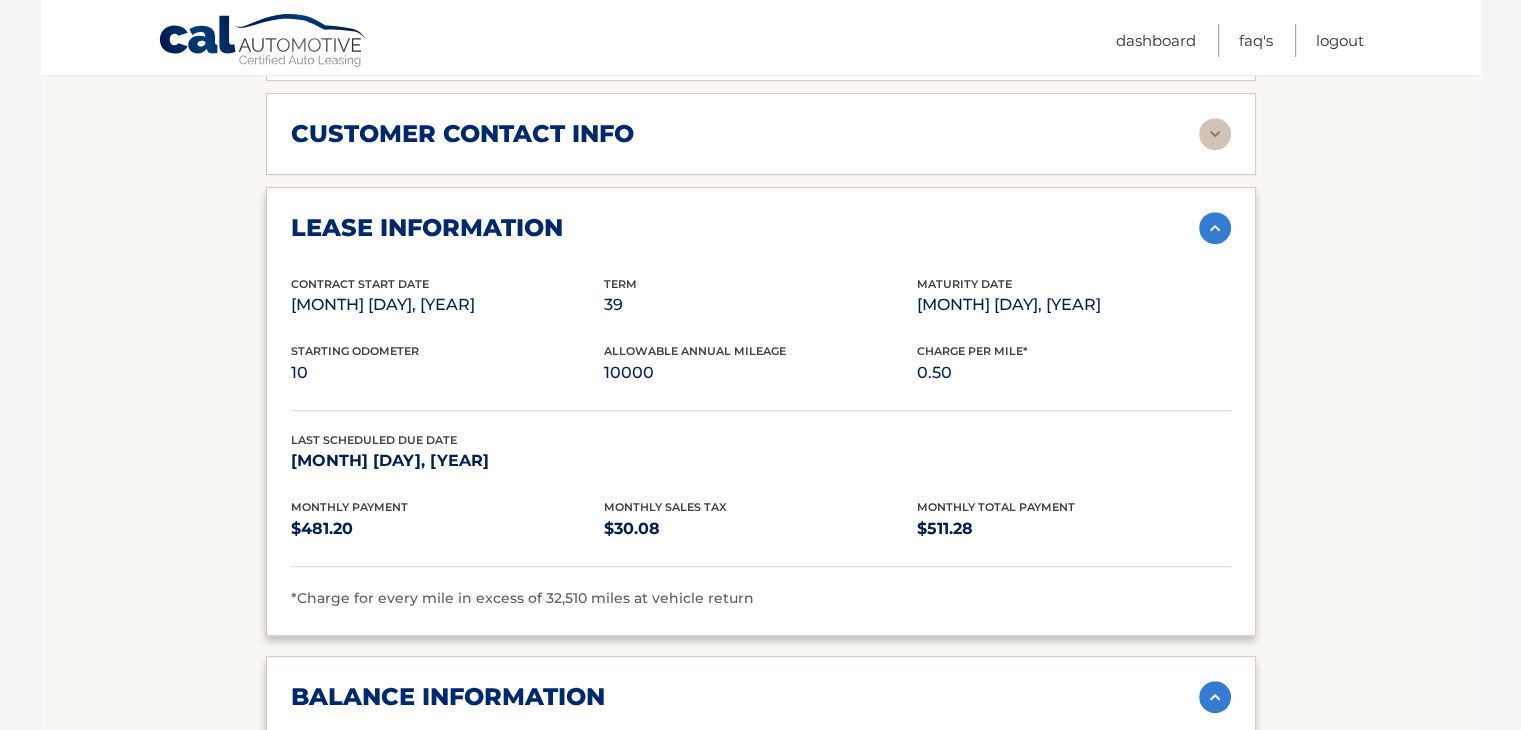 click at bounding box center [1215, 228] 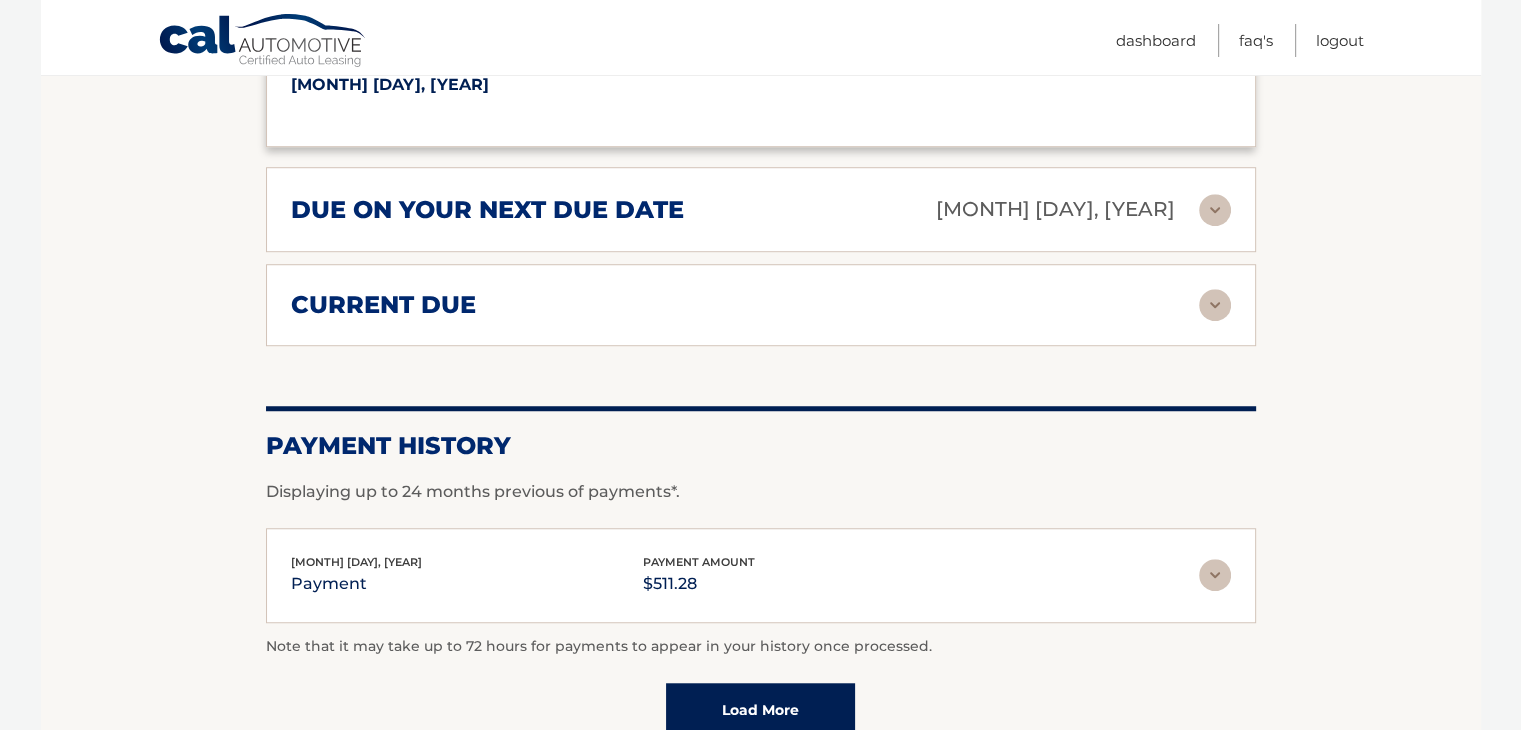 scroll, scrollTop: 1640, scrollLeft: 0, axis: vertical 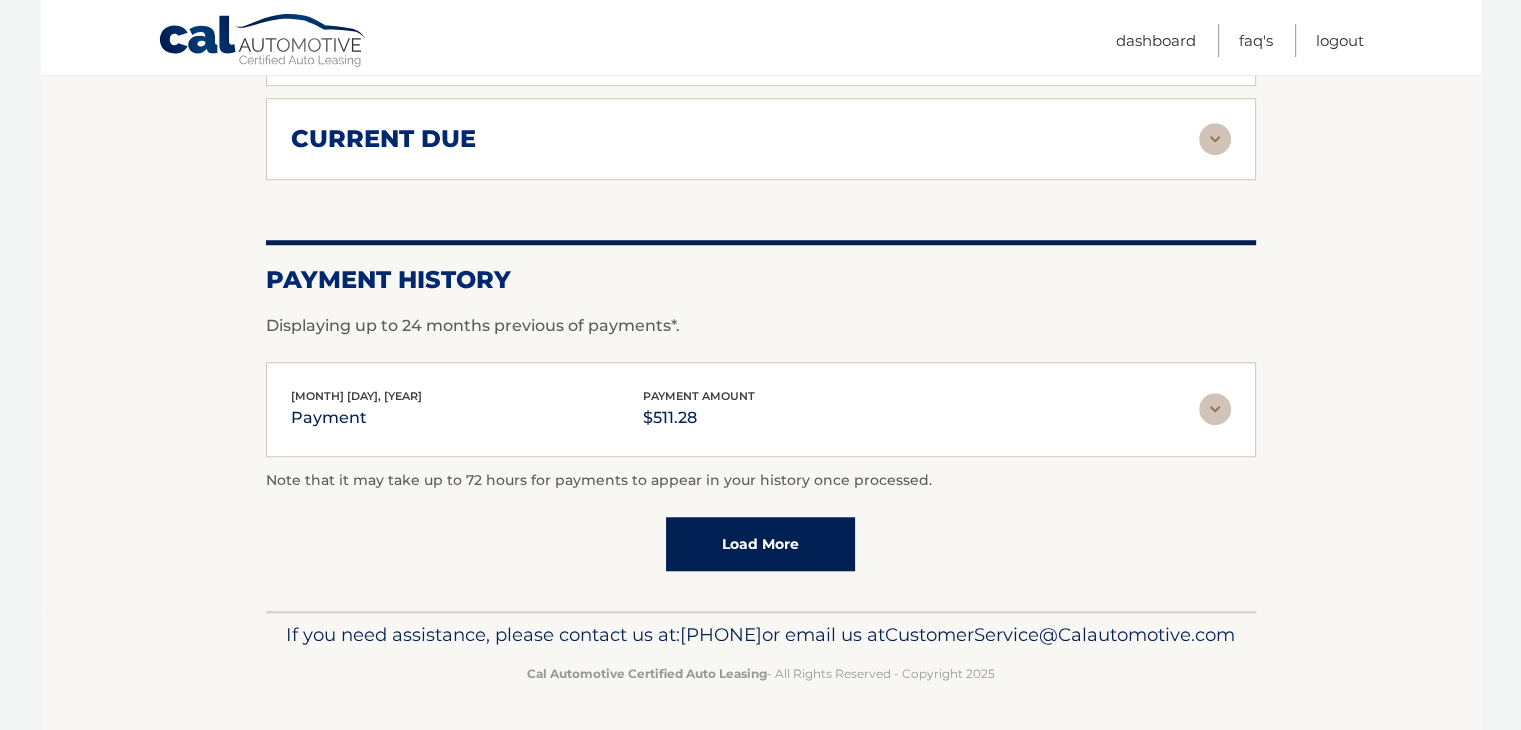 click on "Load More" at bounding box center [760, 544] 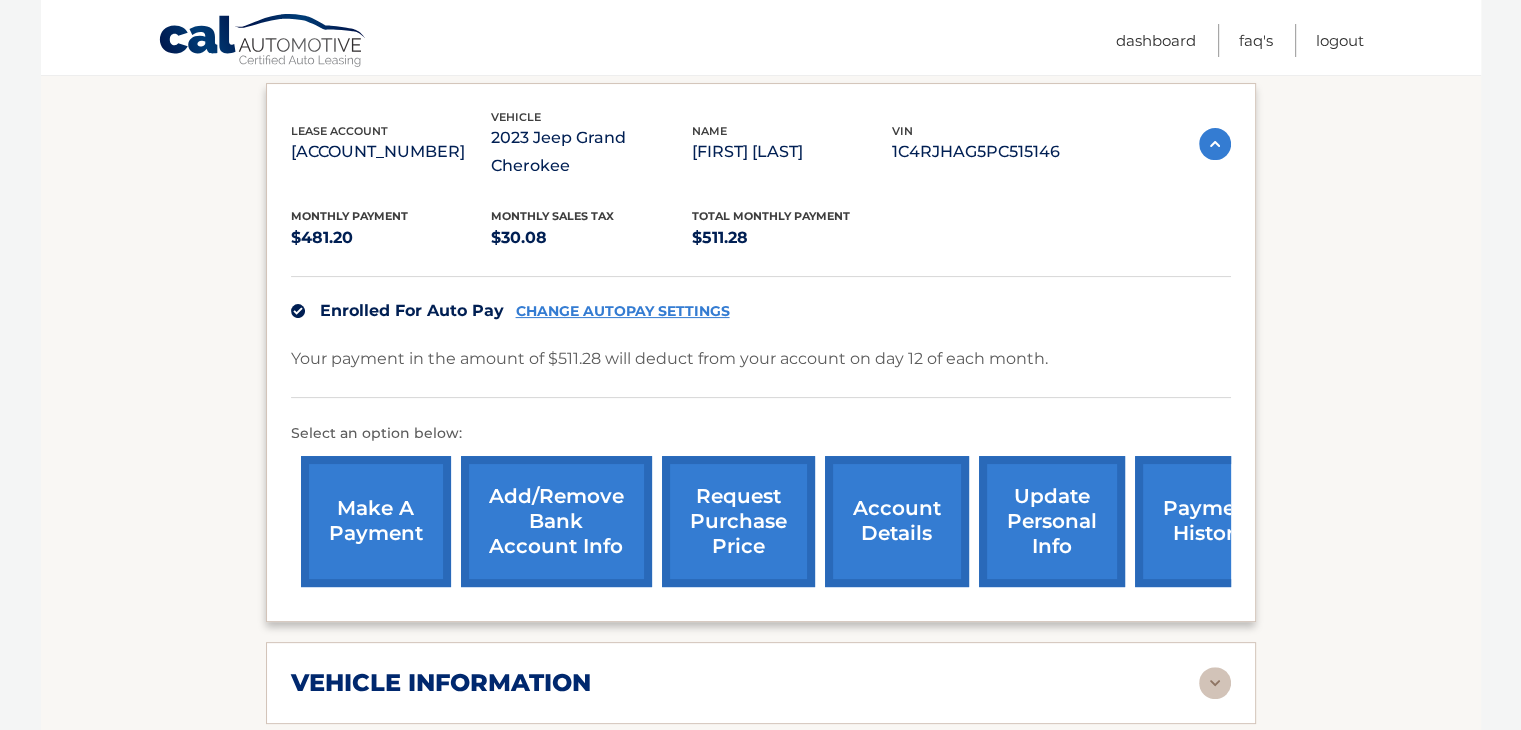 scroll, scrollTop: 340, scrollLeft: 0, axis: vertical 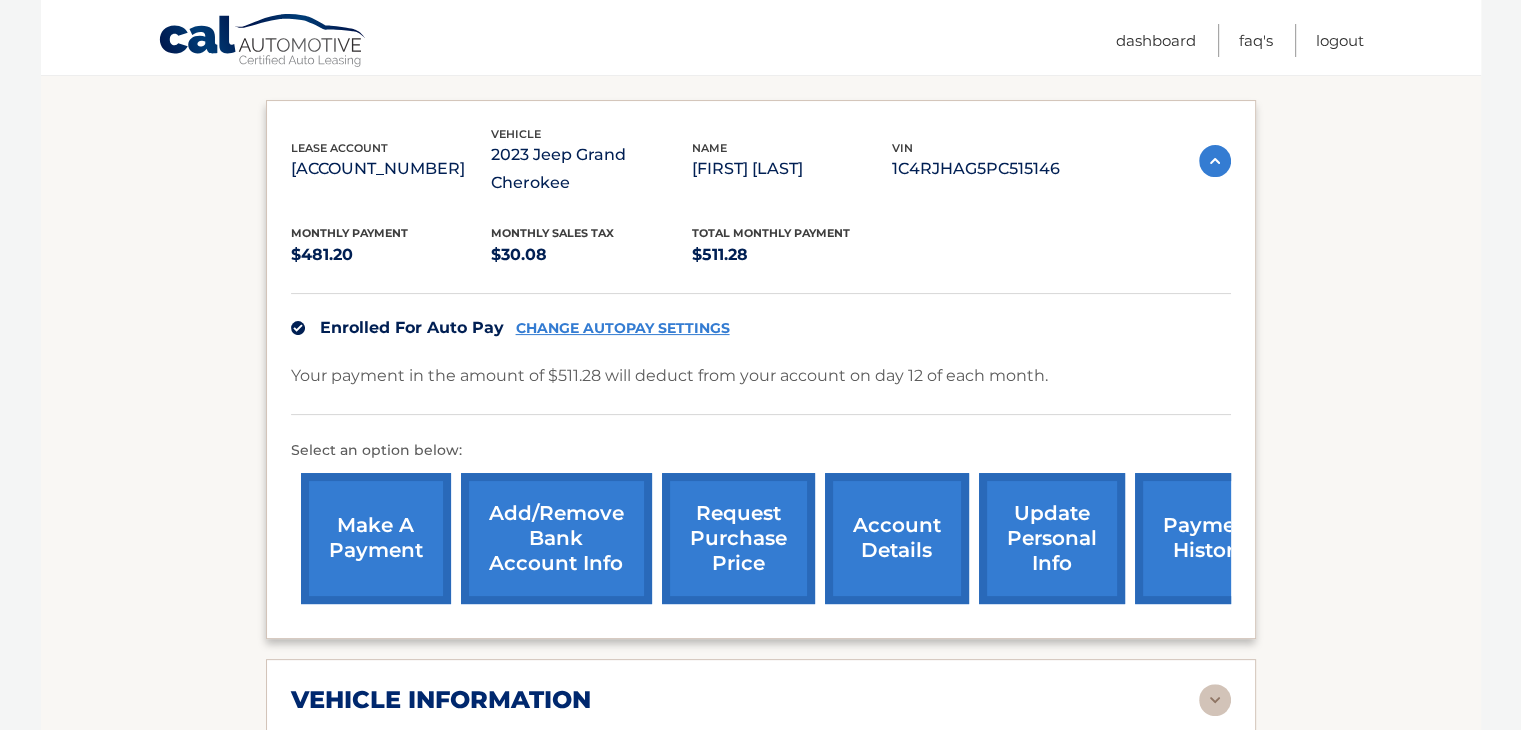 click on "payment history" at bounding box center [1210, 538] 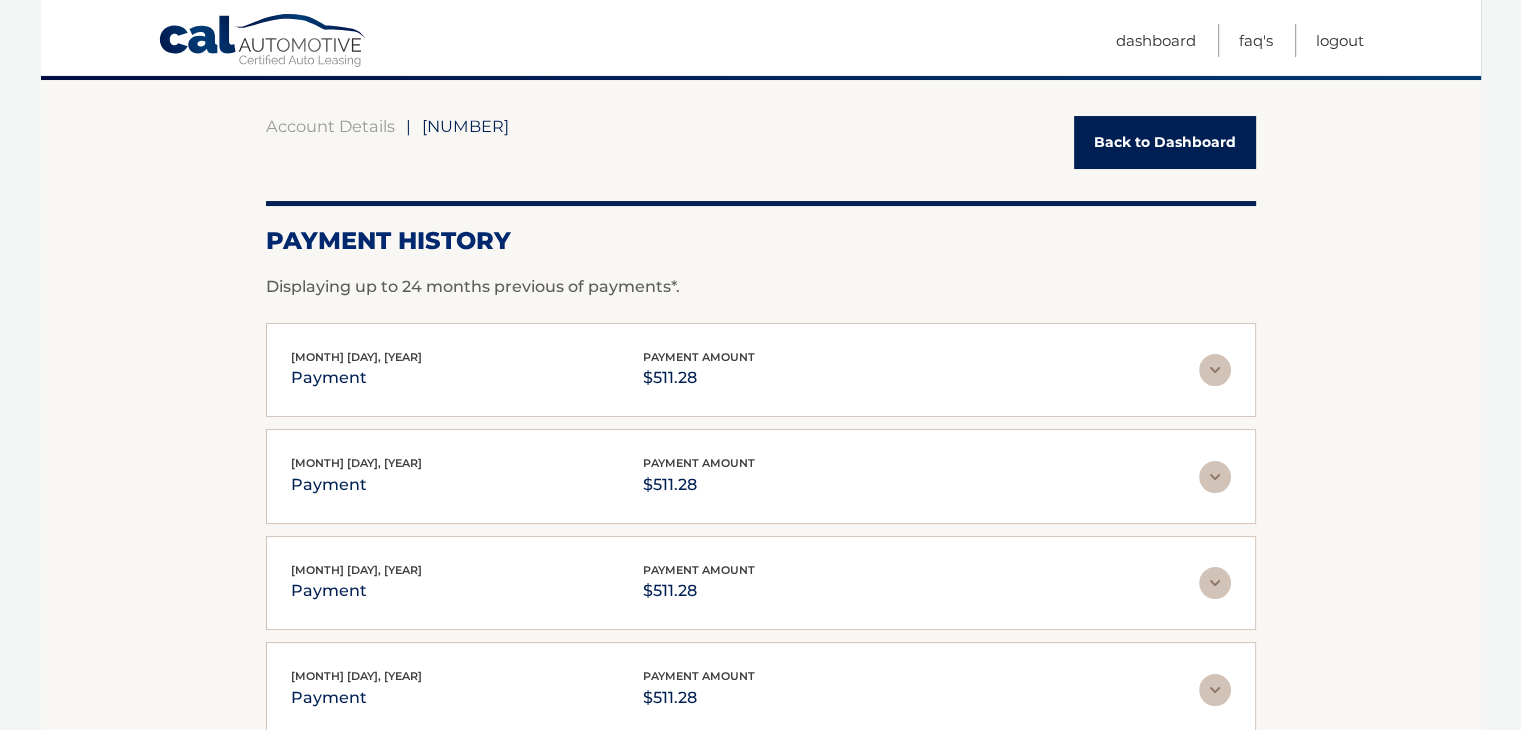 scroll, scrollTop: 100, scrollLeft: 0, axis: vertical 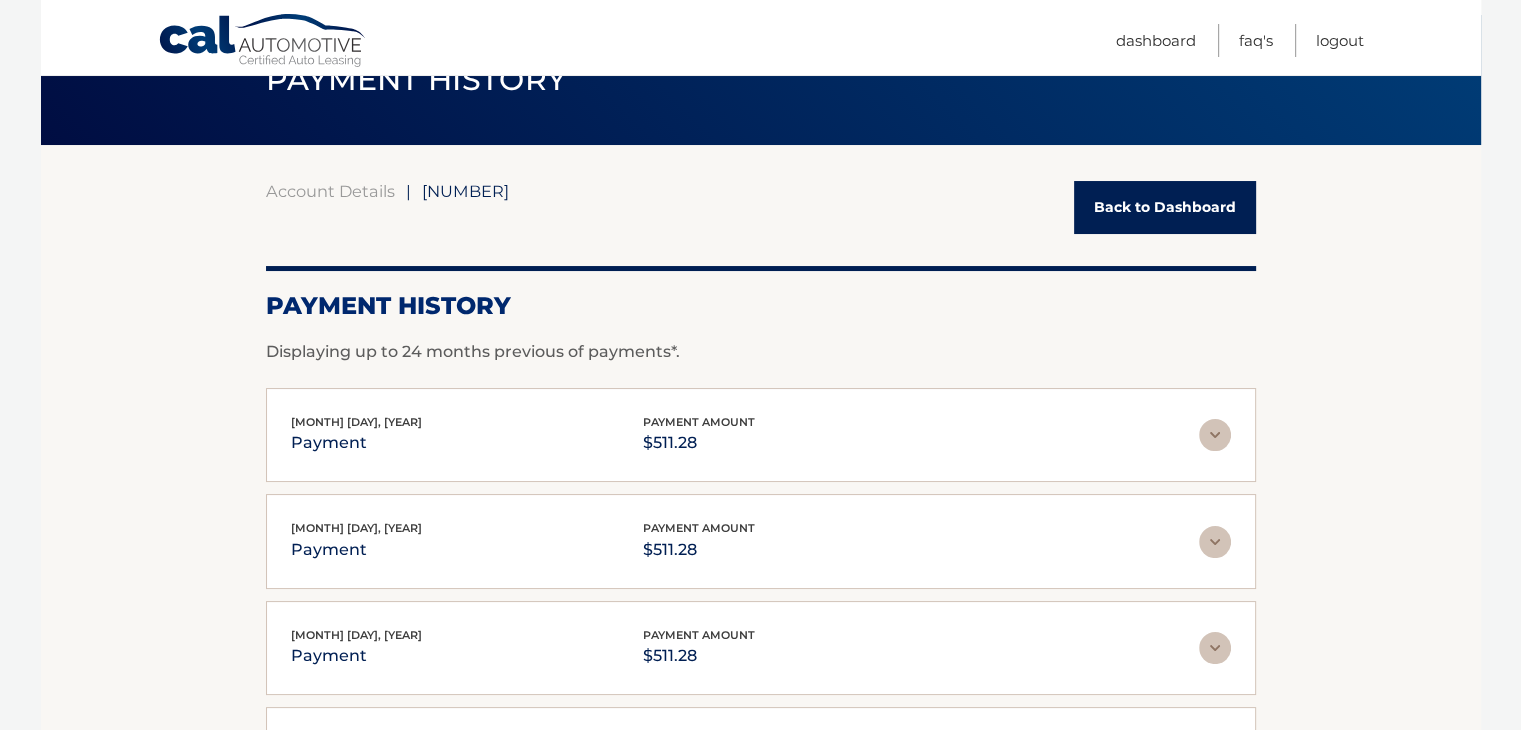 click on "Back to Dashboard" at bounding box center (1165, 207) 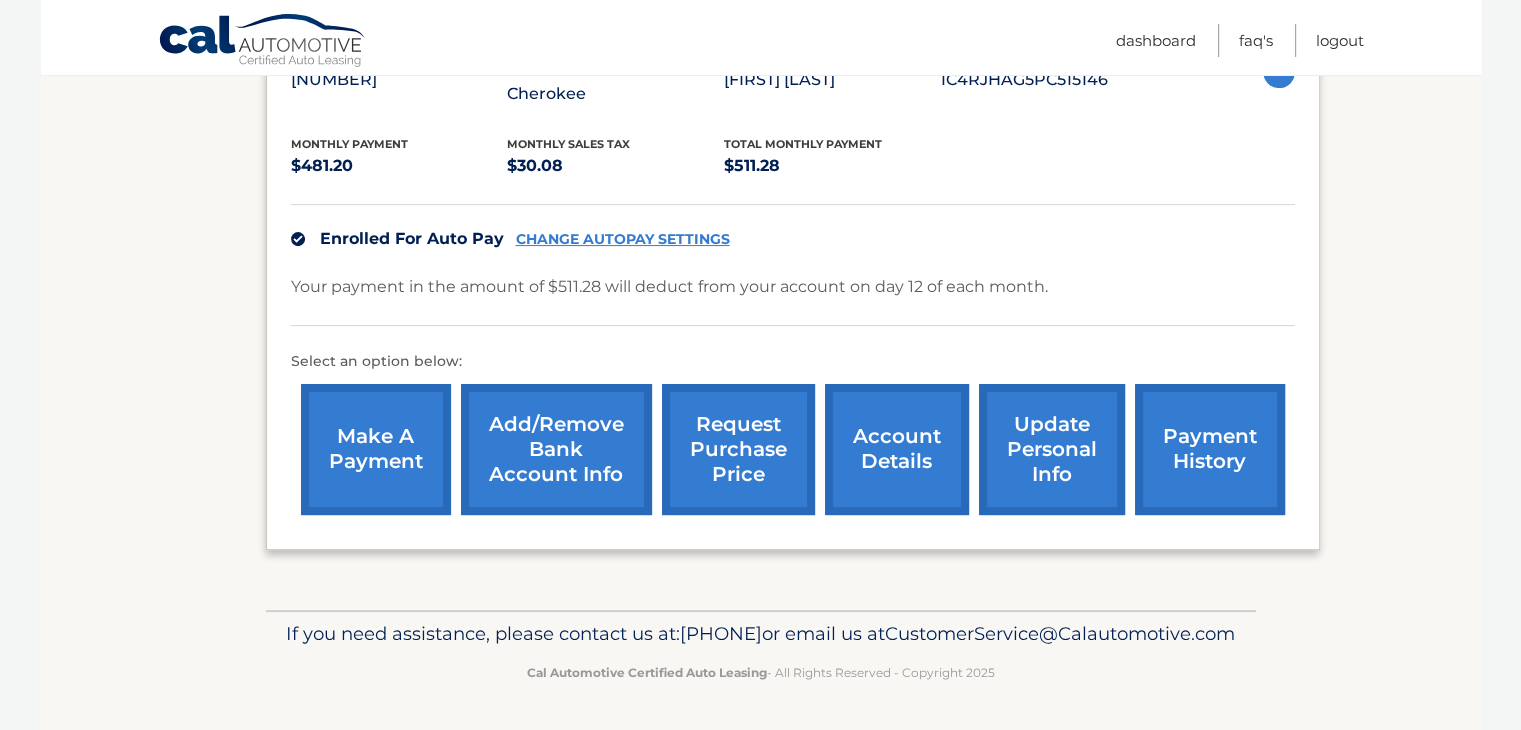 scroll, scrollTop: 432, scrollLeft: 0, axis: vertical 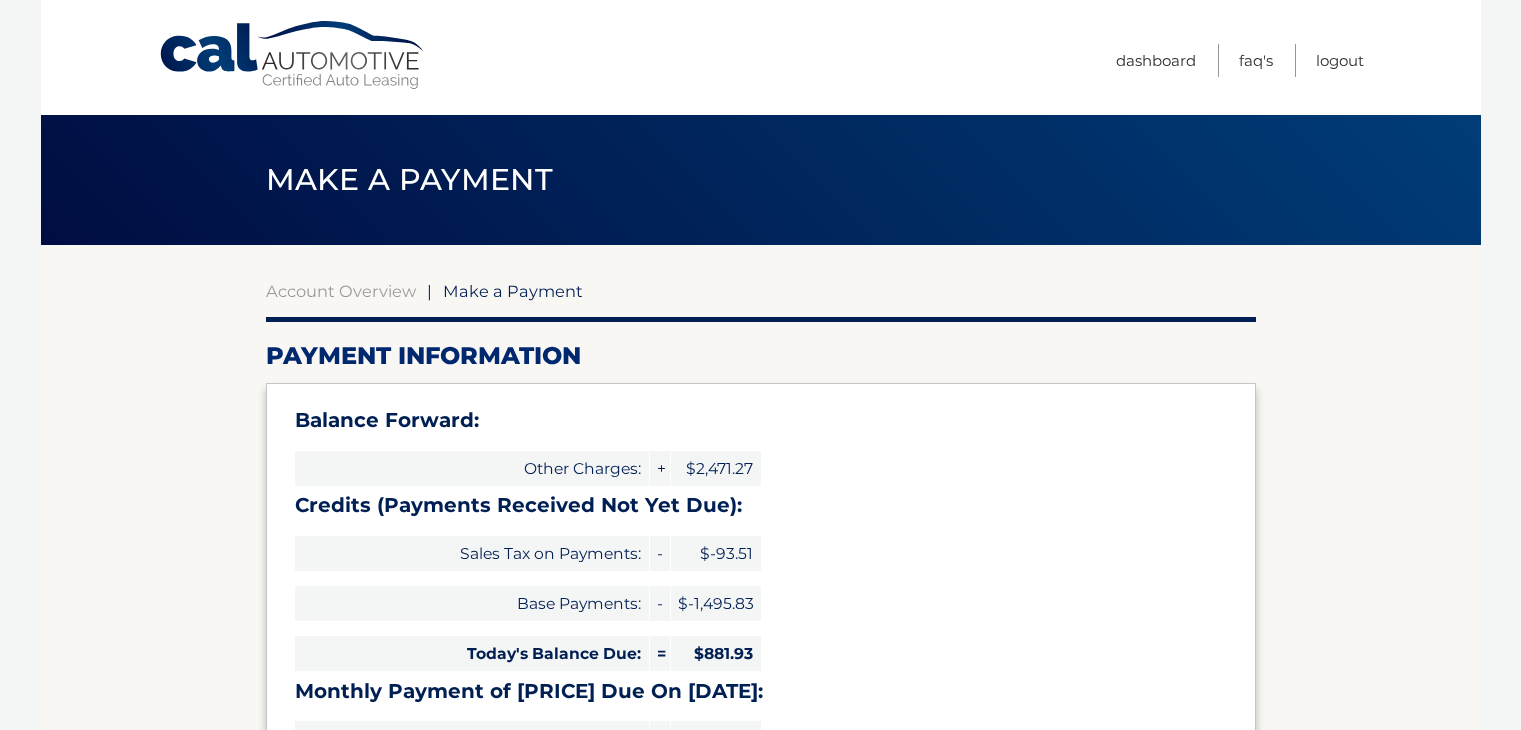 select on "[UUID]" 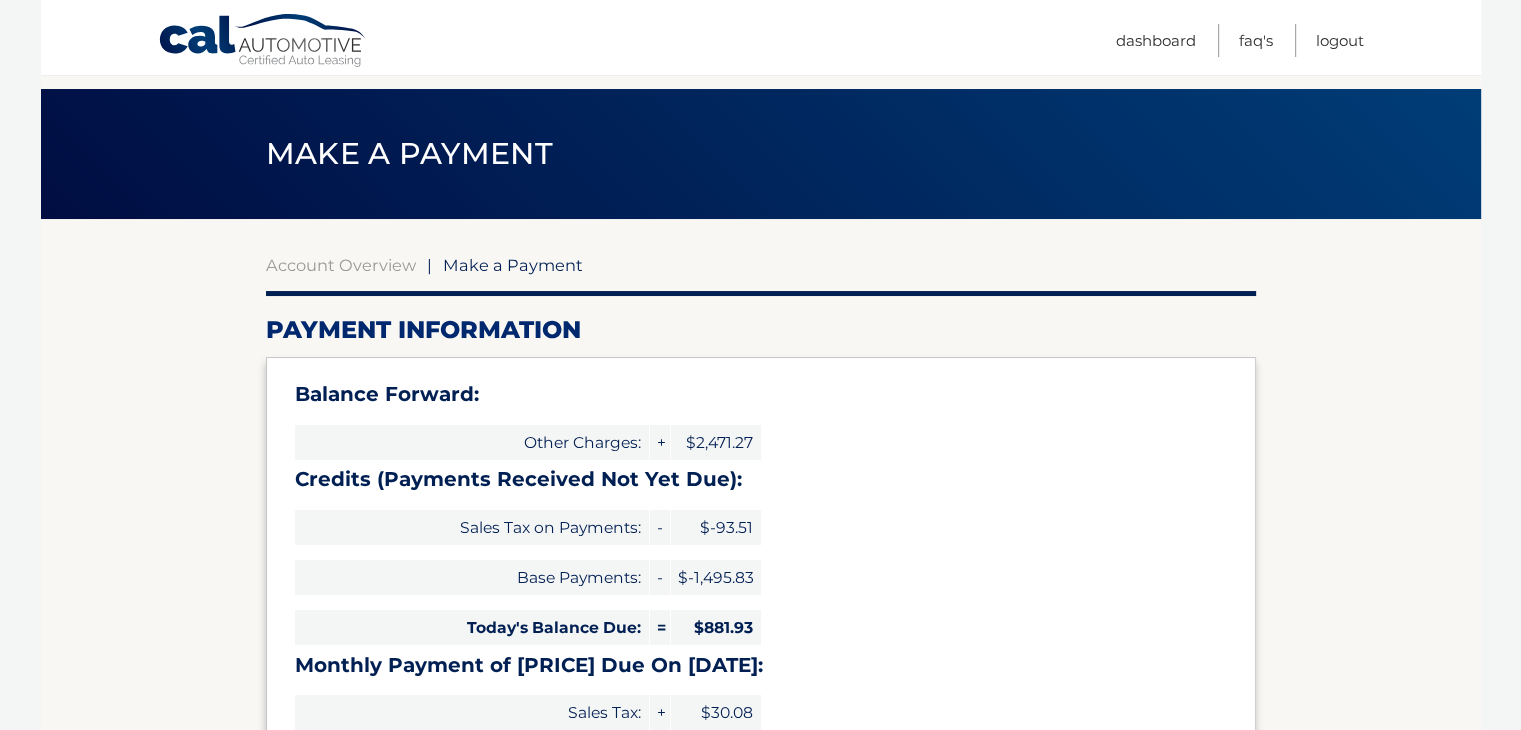 scroll, scrollTop: 0, scrollLeft: 0, axis: both 